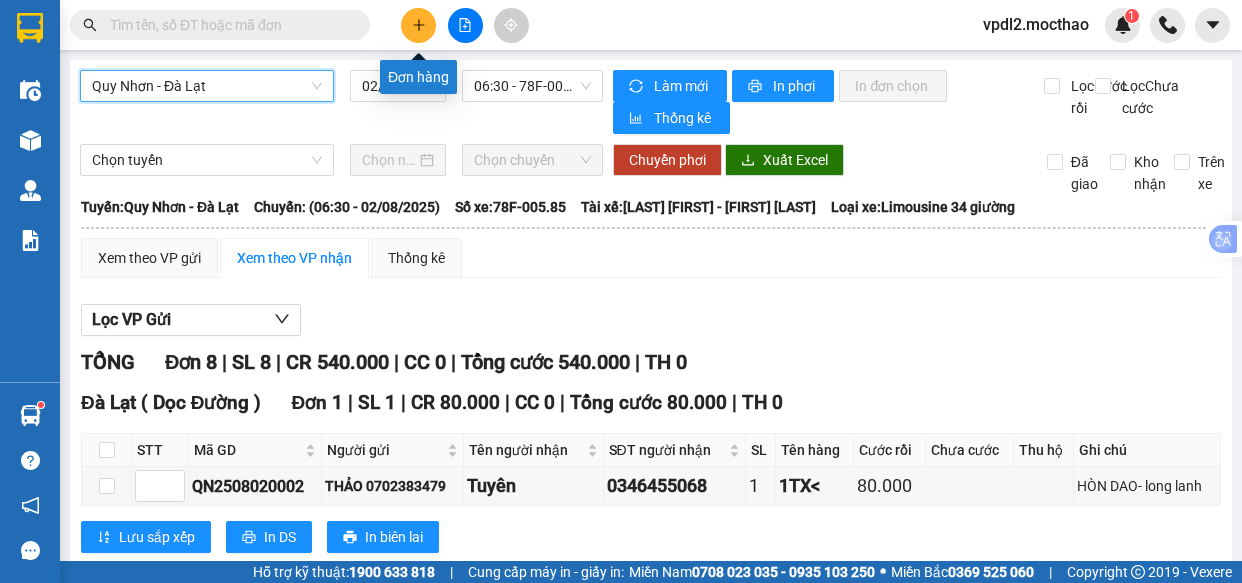 scroll, scrollTop: 0, scrollLeft: 0, axis: both 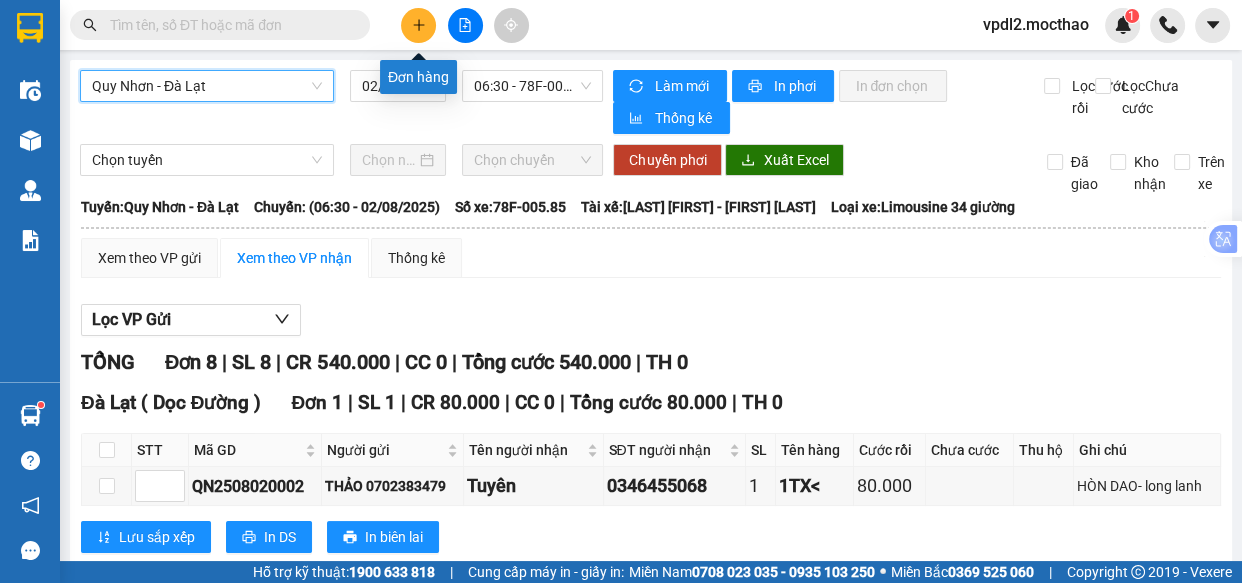 click 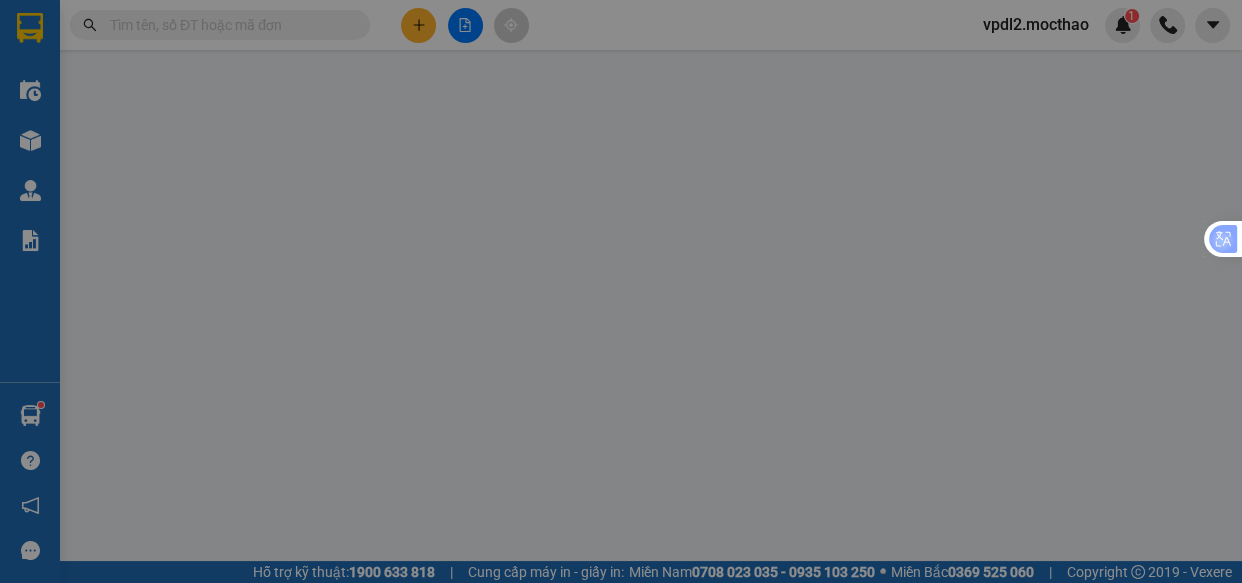 scroll, scrollTop: 0, scrollLeft: 0, axis: both 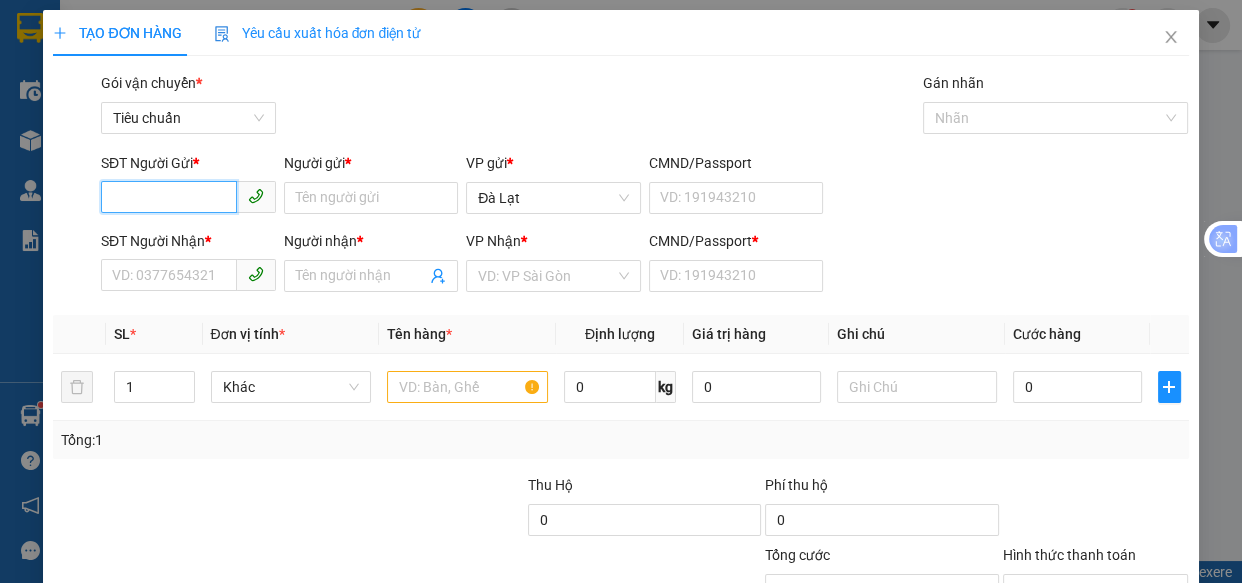 click on "SĐT Người Gửi  *" at bounding box center (169, 197) 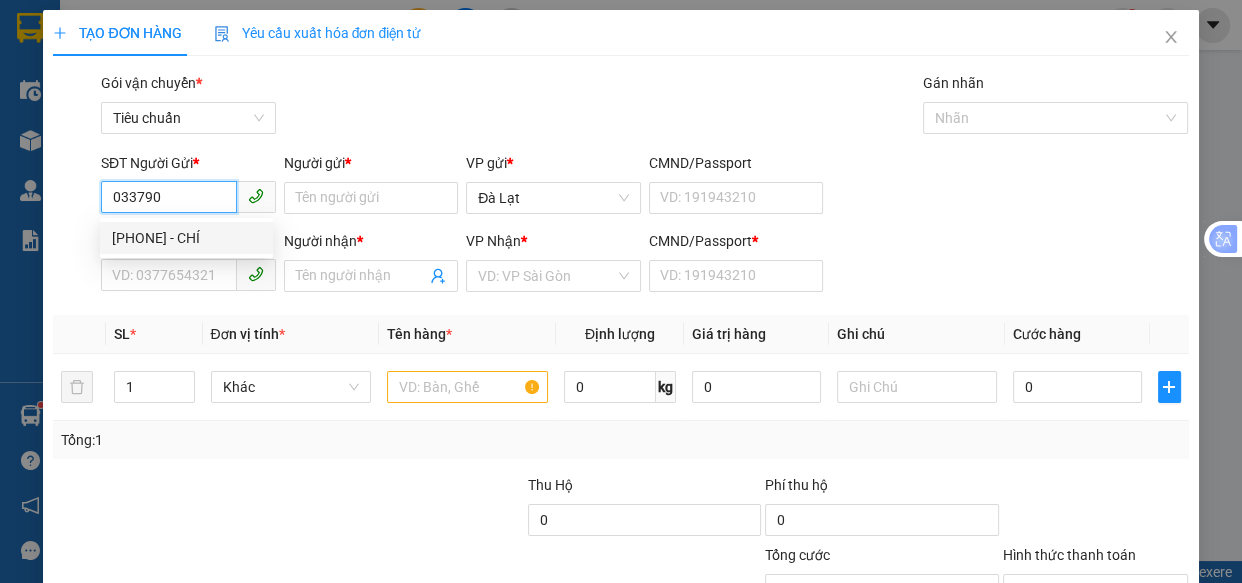 click on "[PHONE] - CHÍ" at bounding box center [186, 238] 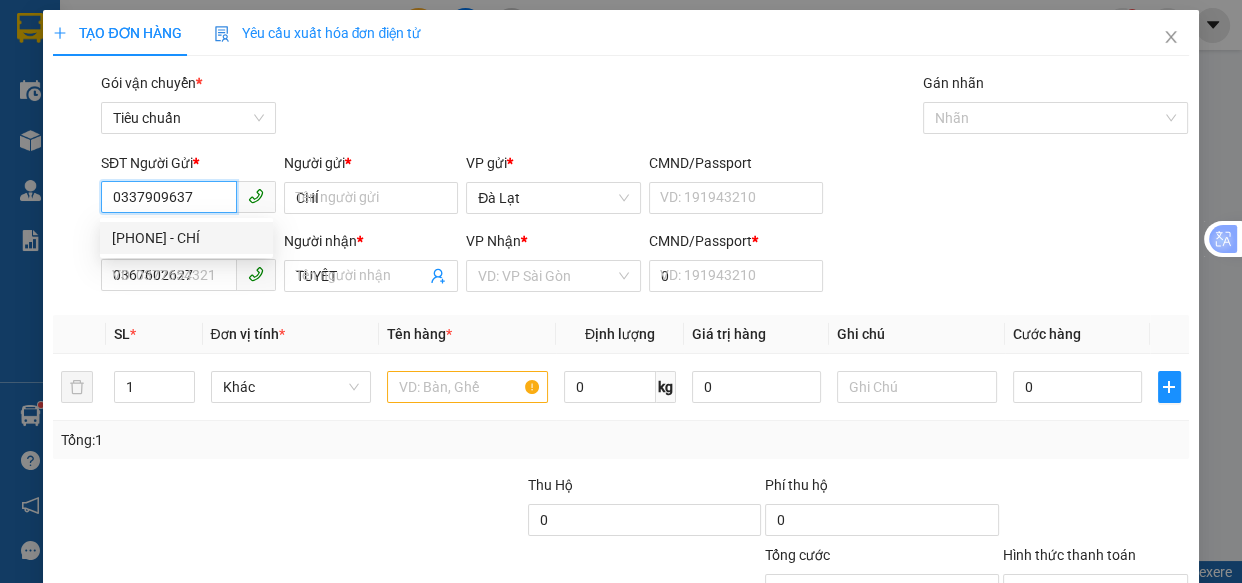 type on "50.000" 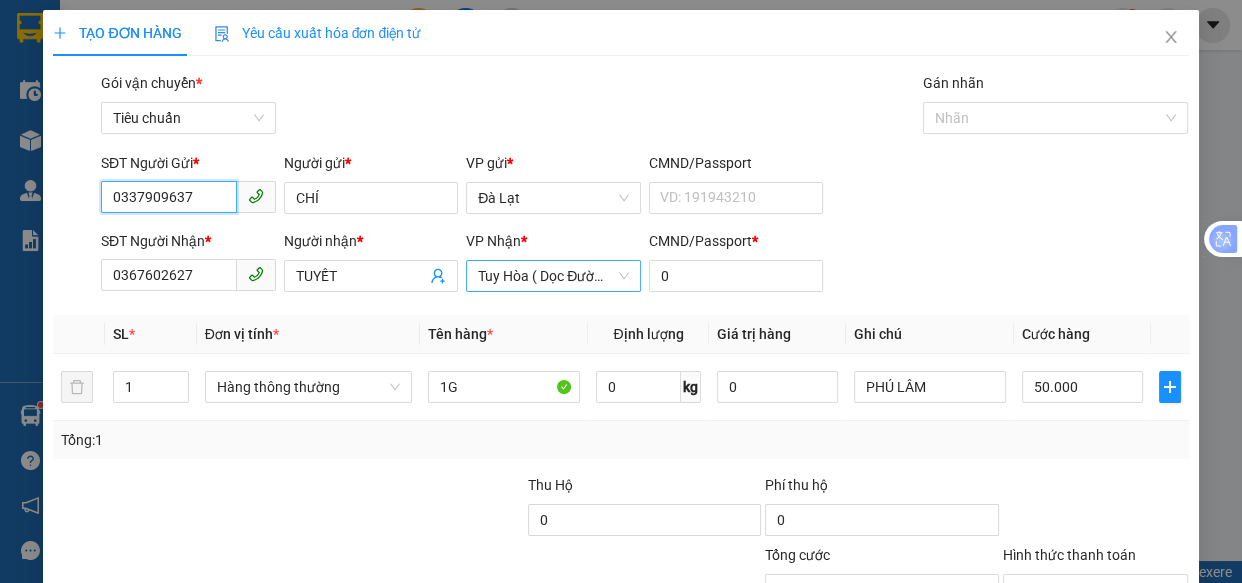 click on "Tuy Hòa ( Dọc Đường )" at bounding box center [553, 276] 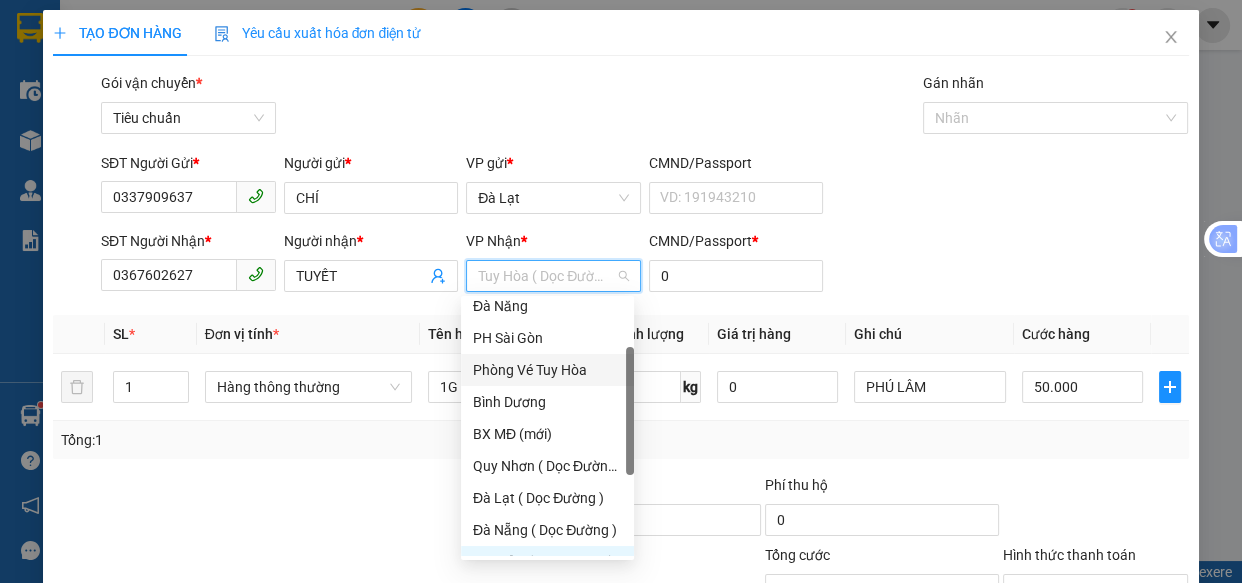 scroll, scrollTop: 0, scrollLeft: 0, axis: both 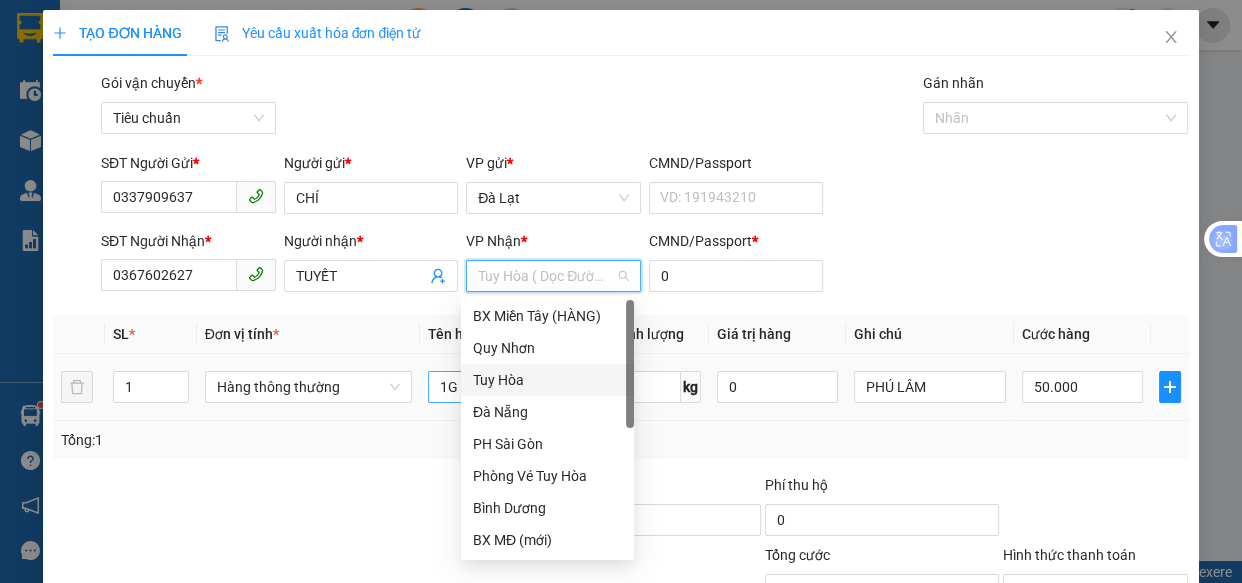 click on "Tuy Hòa" at bounding box center (547, 380) 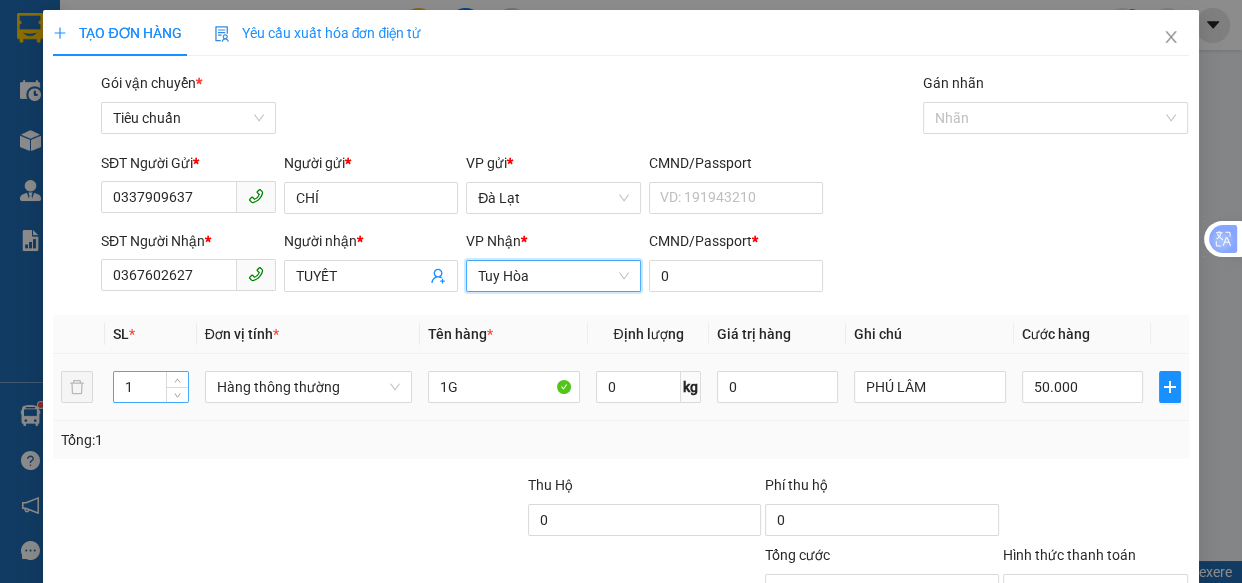 click on "1" at bounding box center [150, 387] 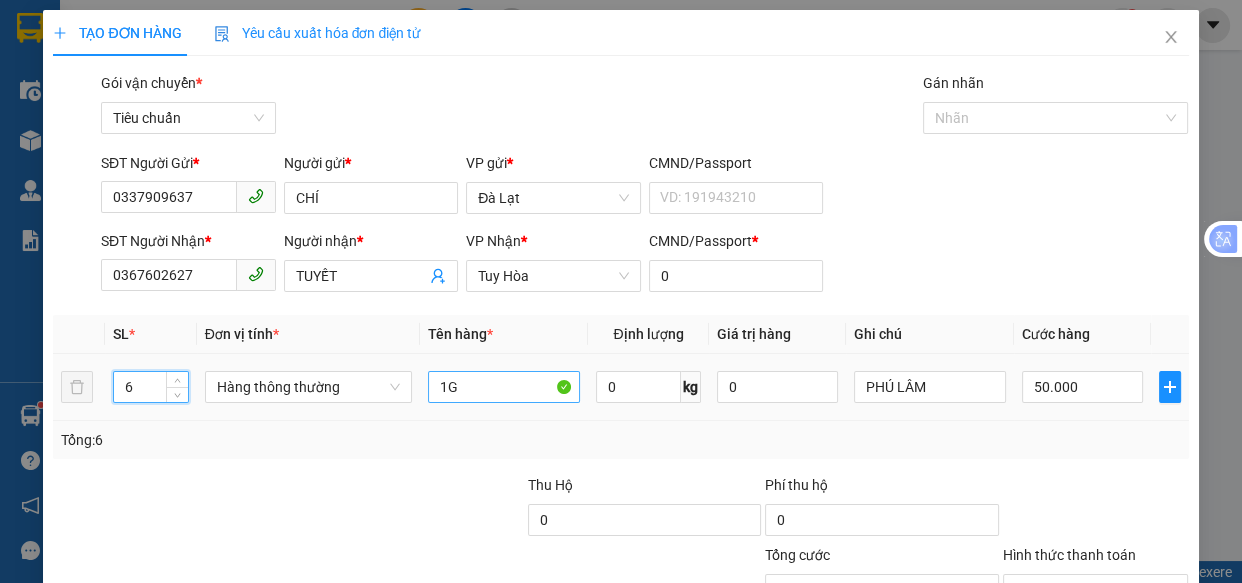 type on "6" 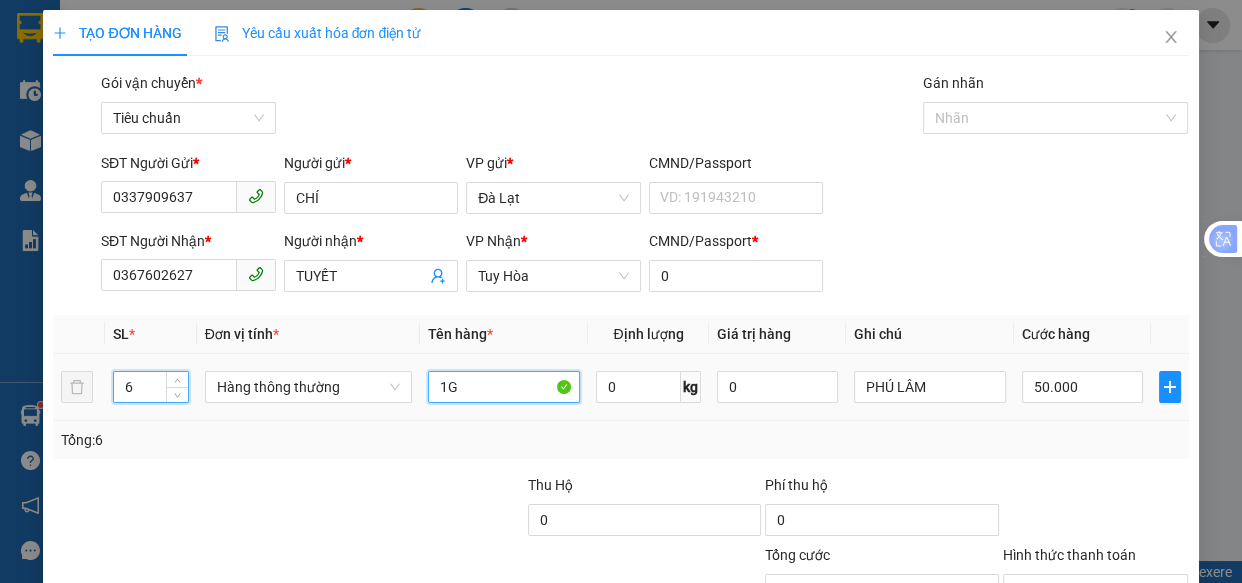 click on "1G" at bounding box center (503, 387) 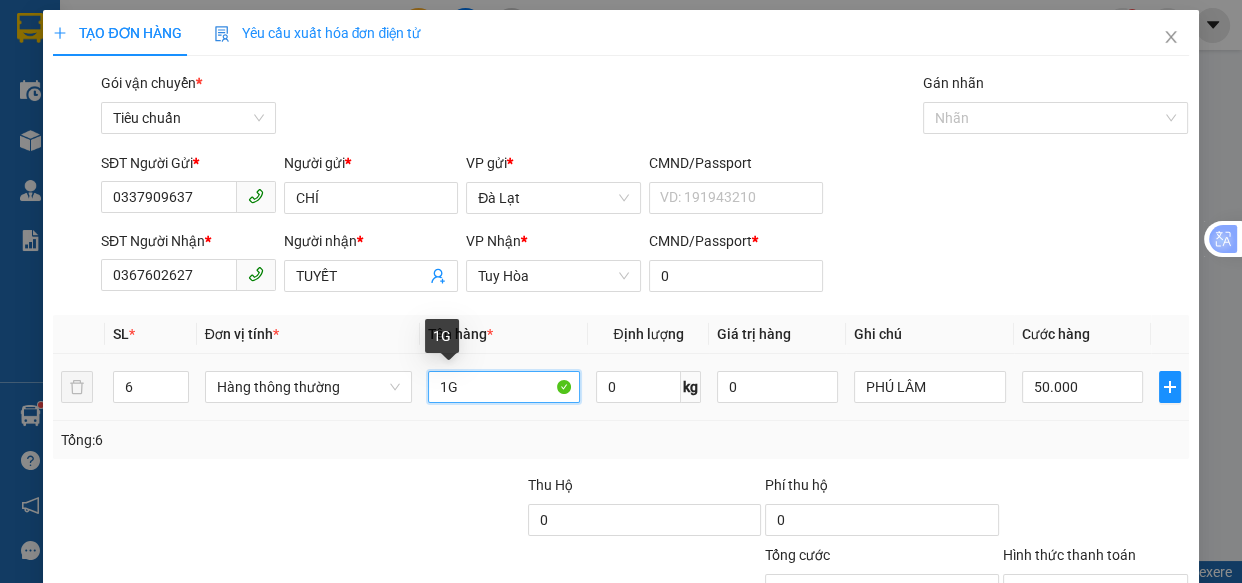 type on "0" 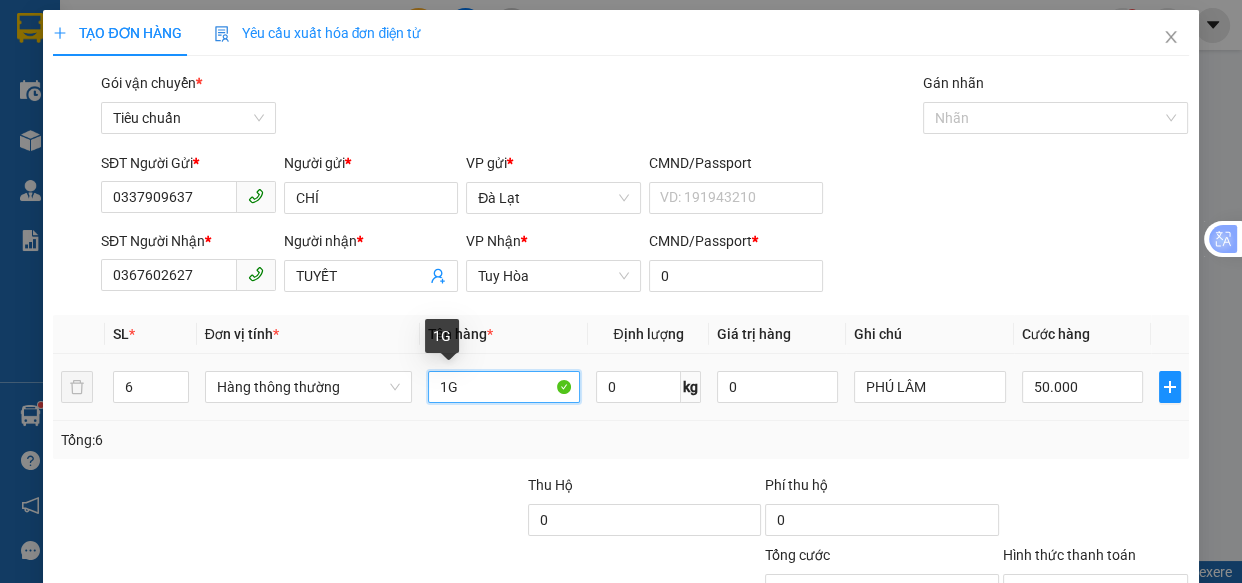 type on "0" 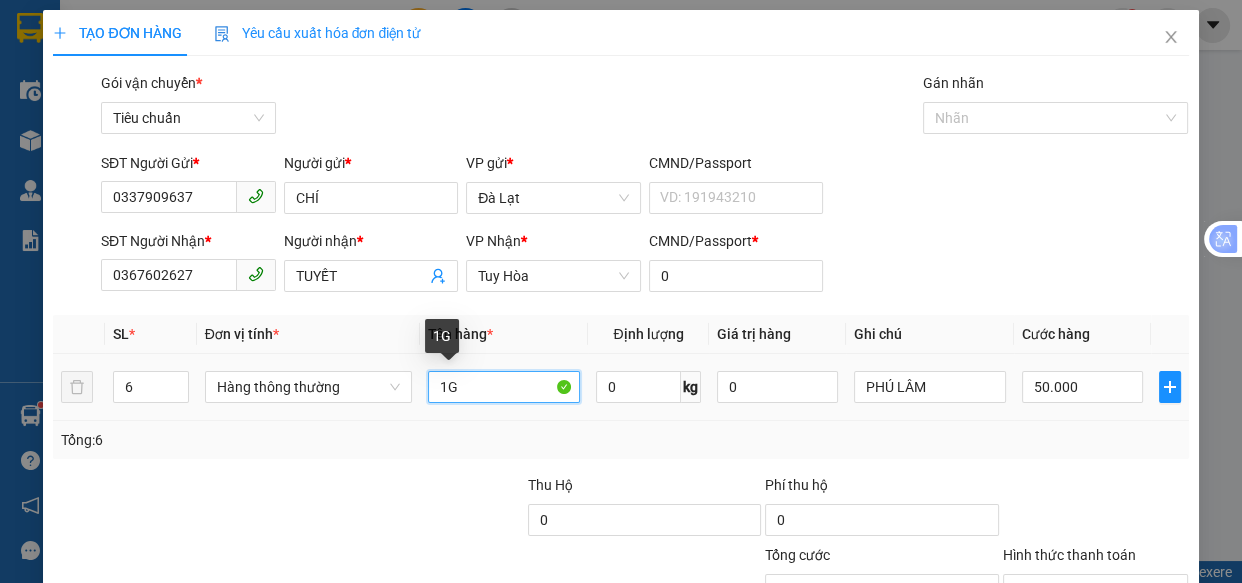 type on "0" 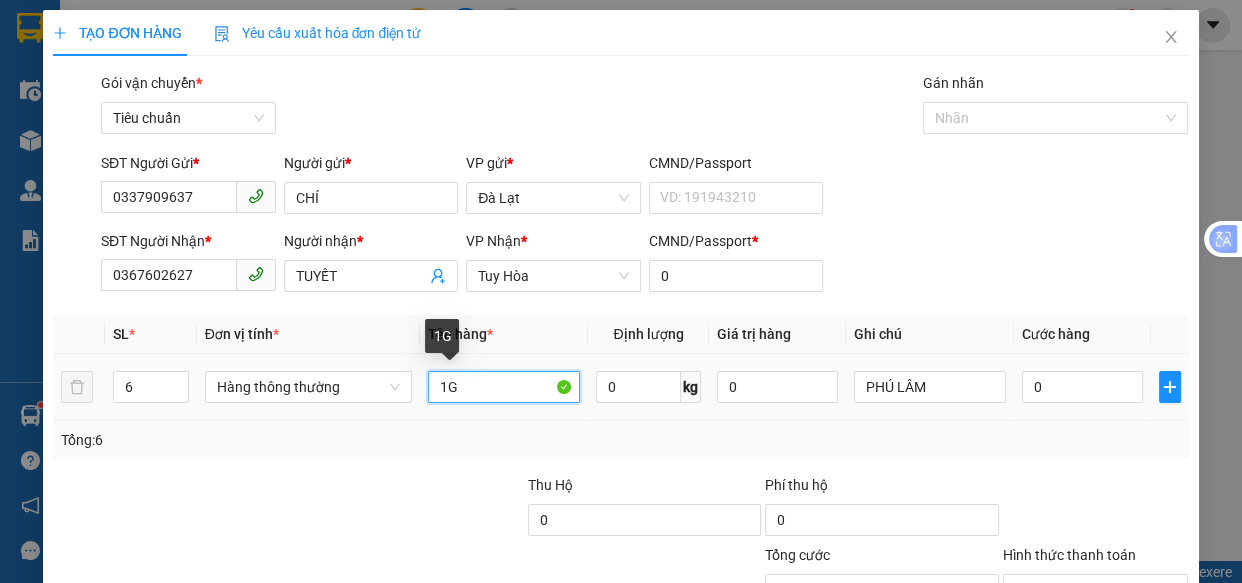 type on "1" 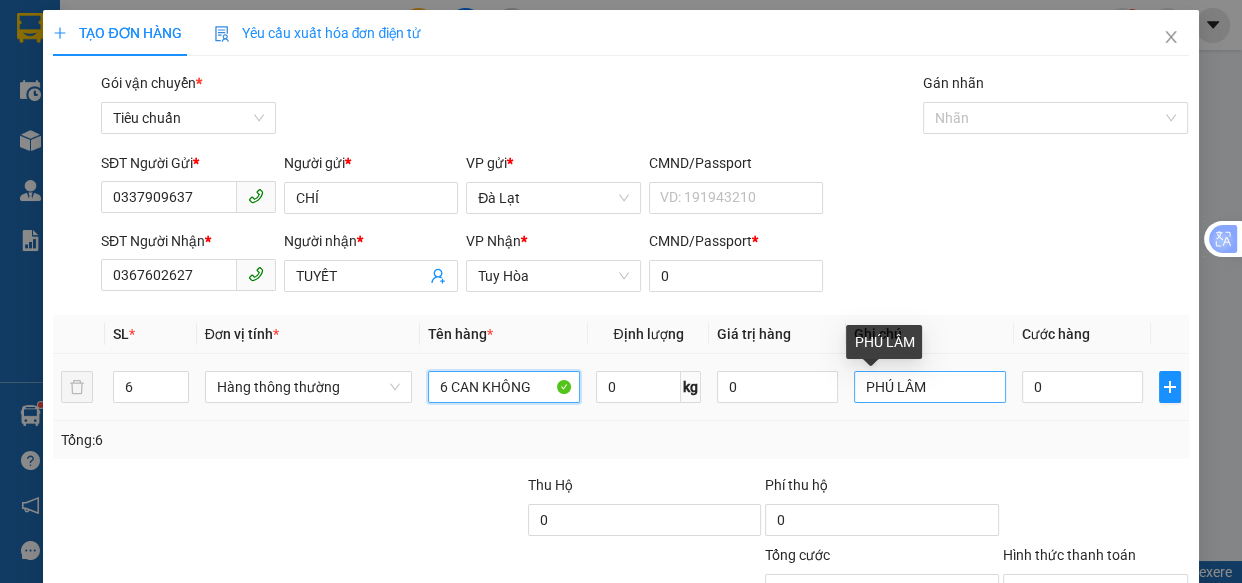 type on "6 CAN KHÔNG" 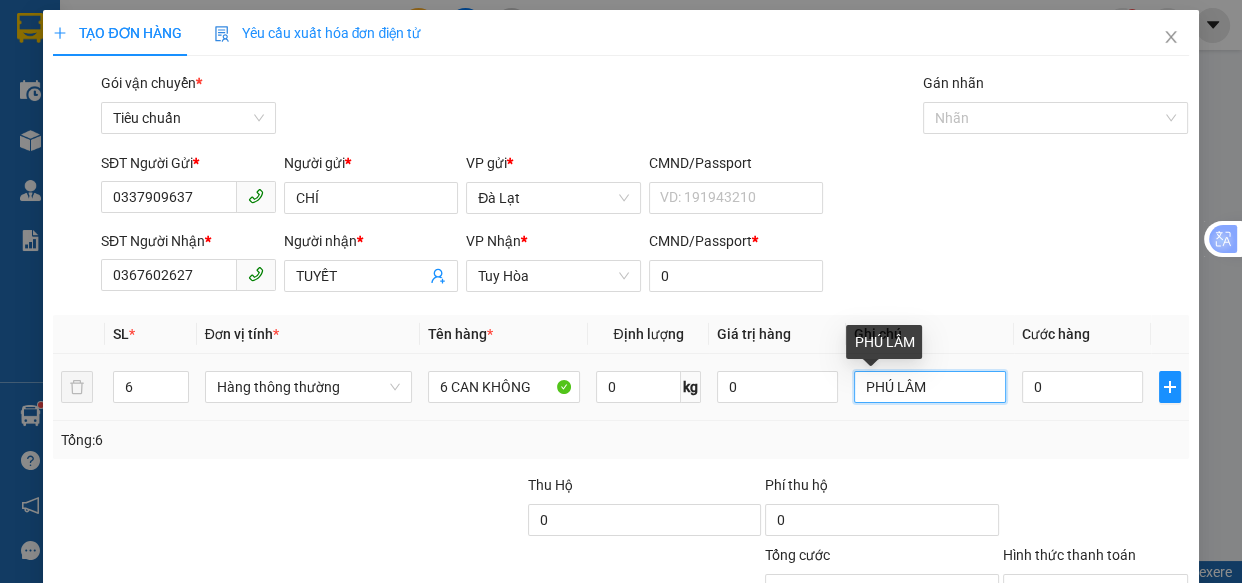 drag, startPoint x: 923, startPoint y: 385, endPoint x: 889, endPoint y: 386, distance: 34.0147 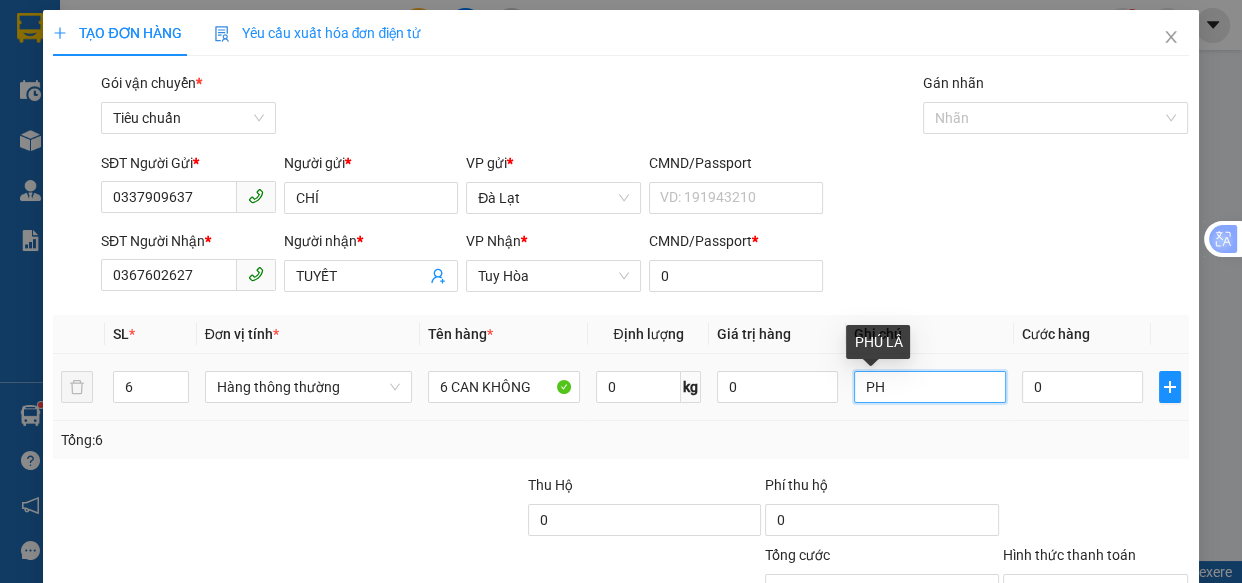 type on "P" 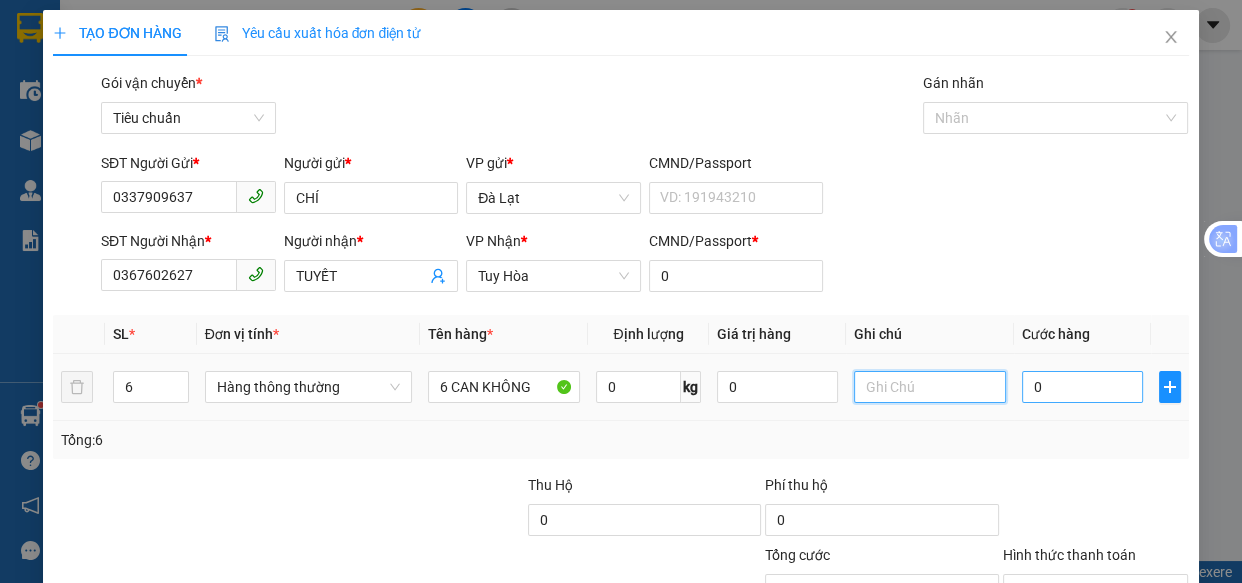 type 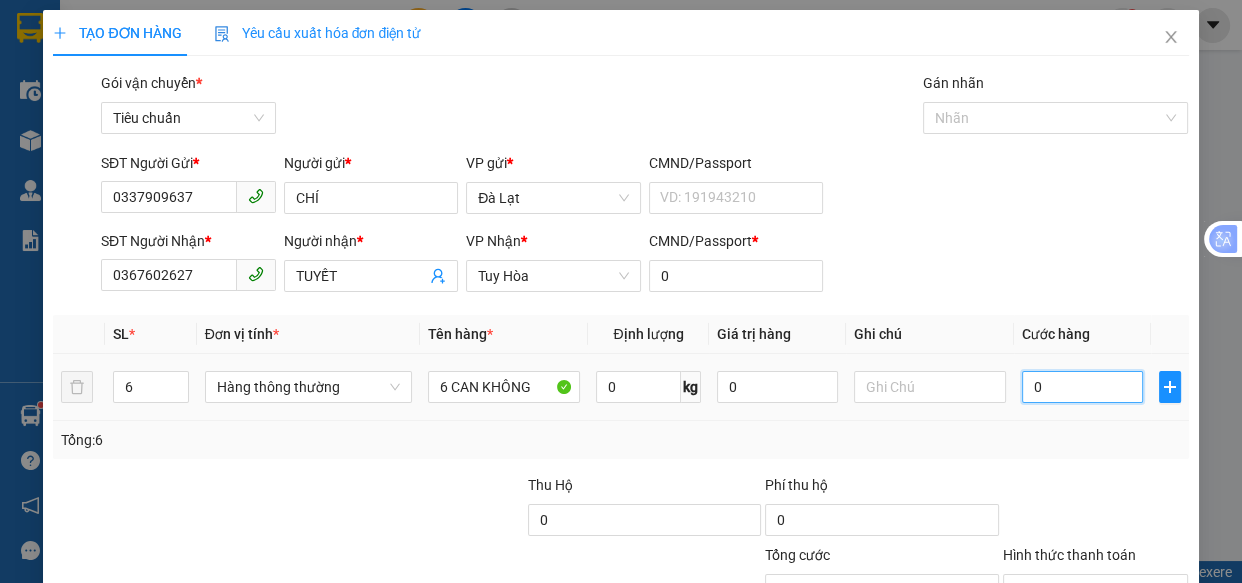 click on "0" at bounding box center [1082, 387] 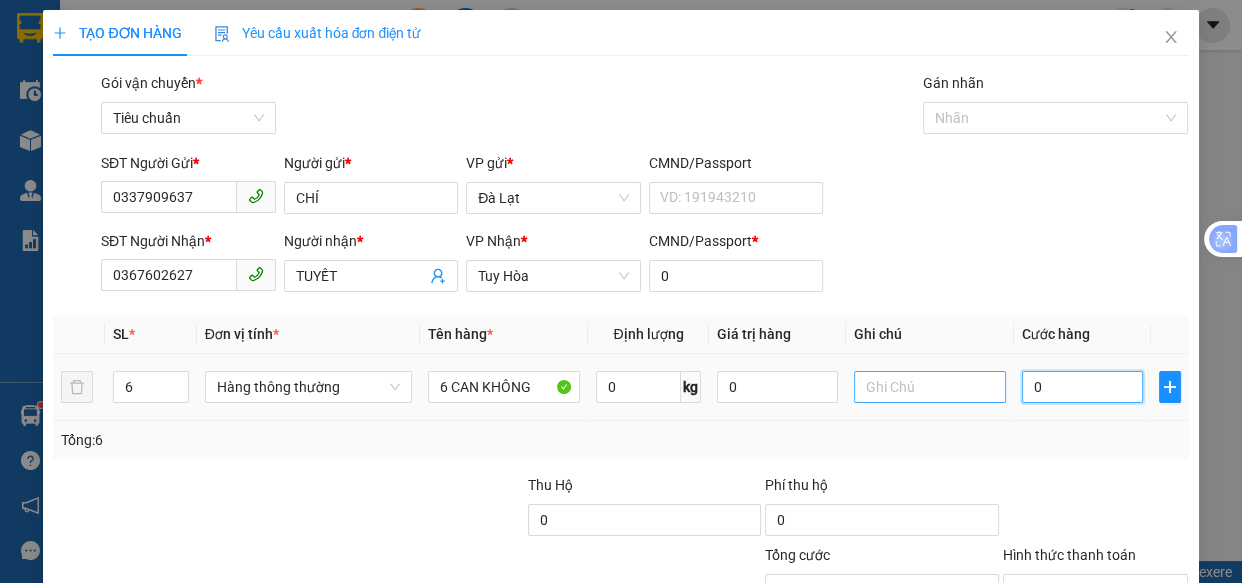 type on "1" 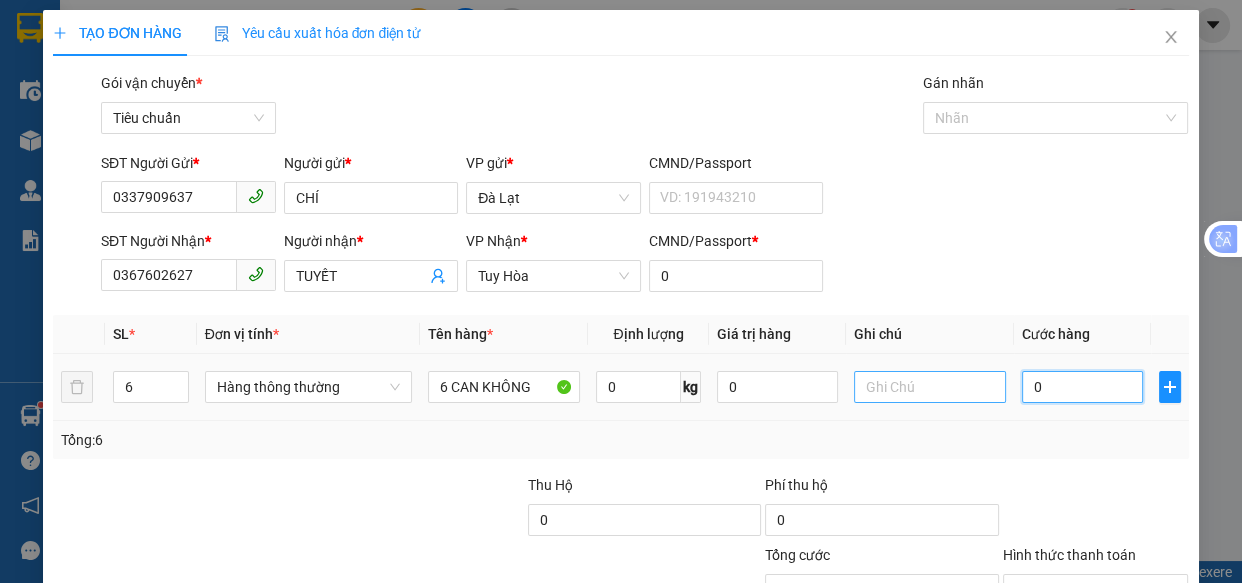 type on "1" 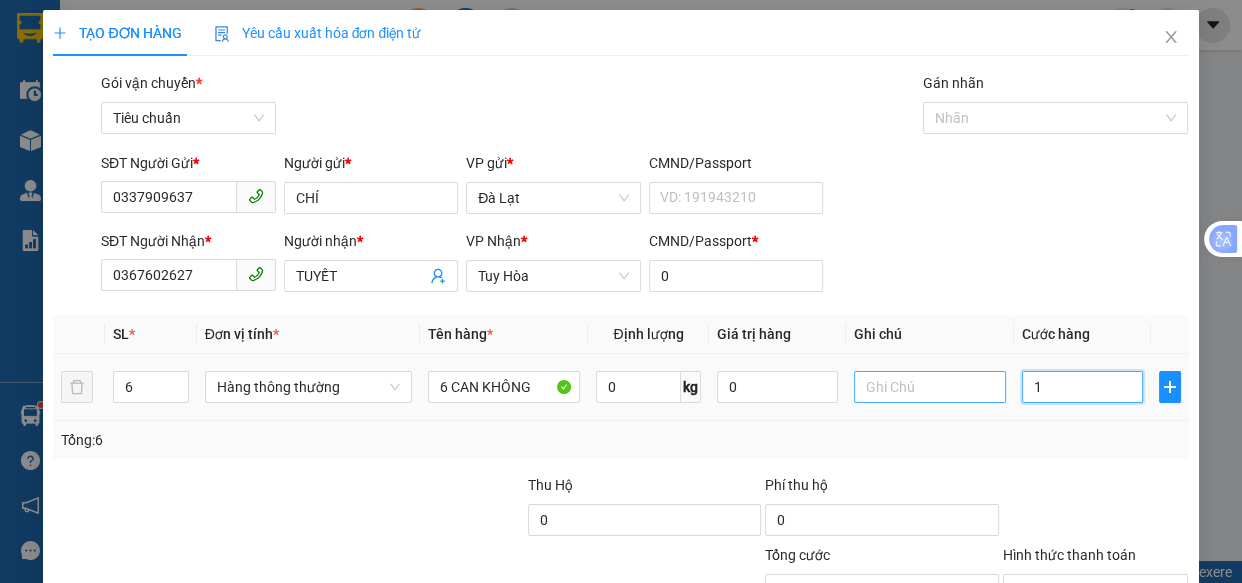 type on "18" 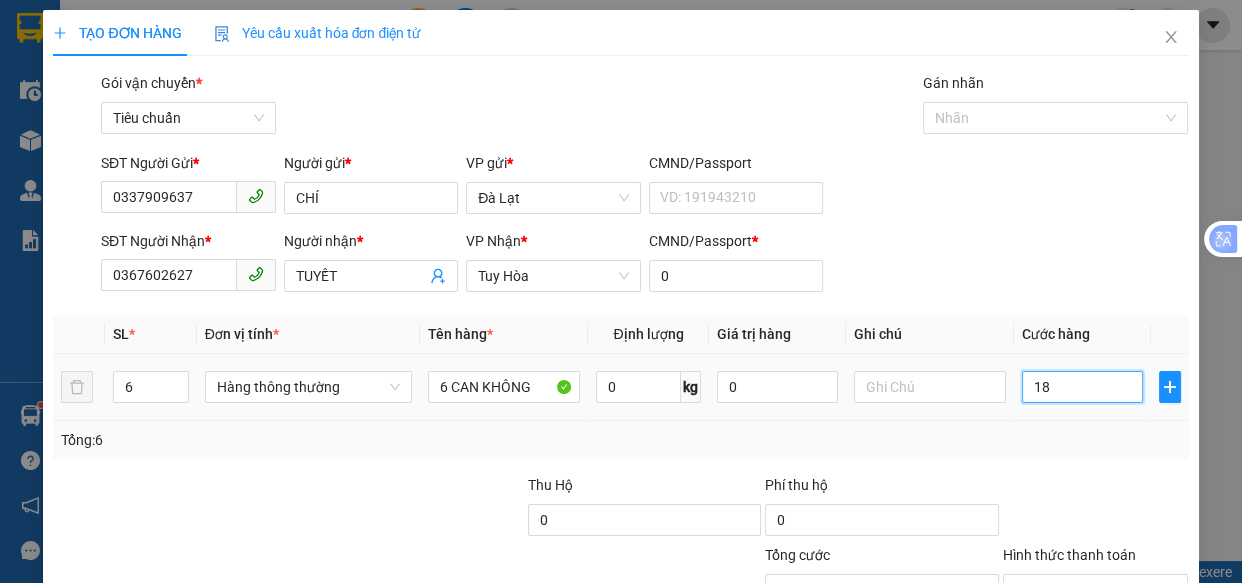 type on "180" 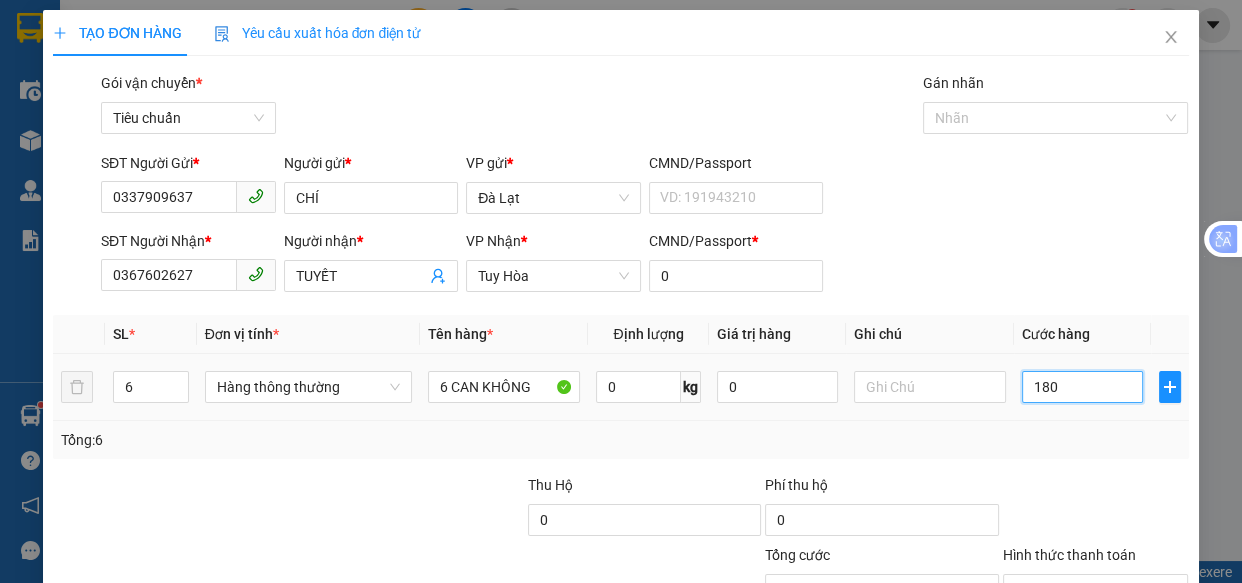 scroll, scrollTop: 156, scrollLeft: 0, axis: vertical 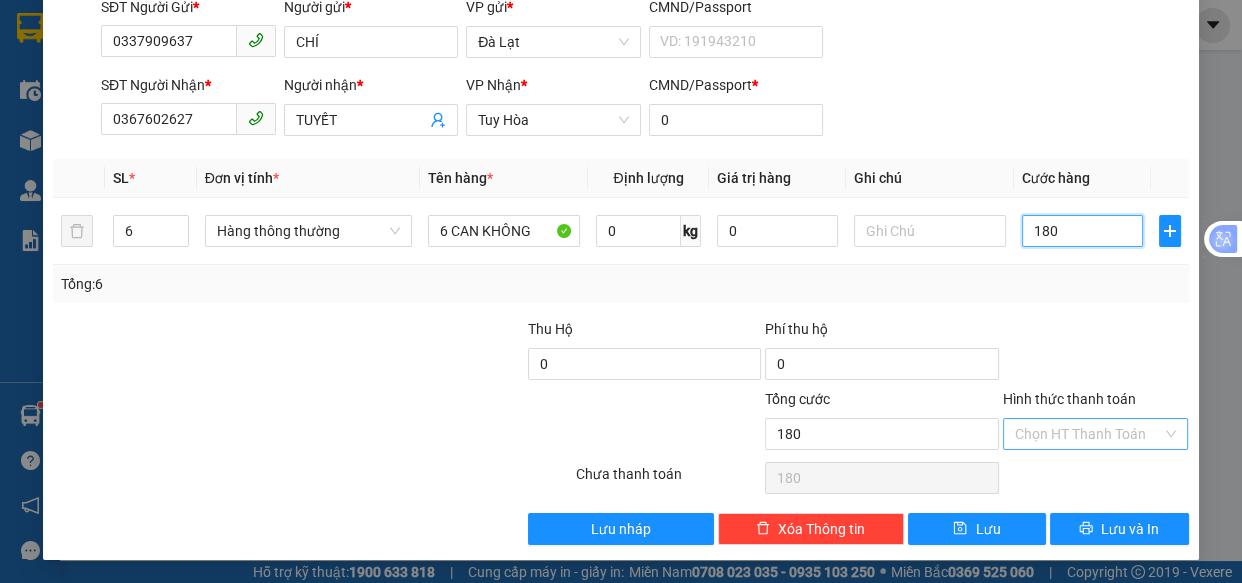 type on "180" 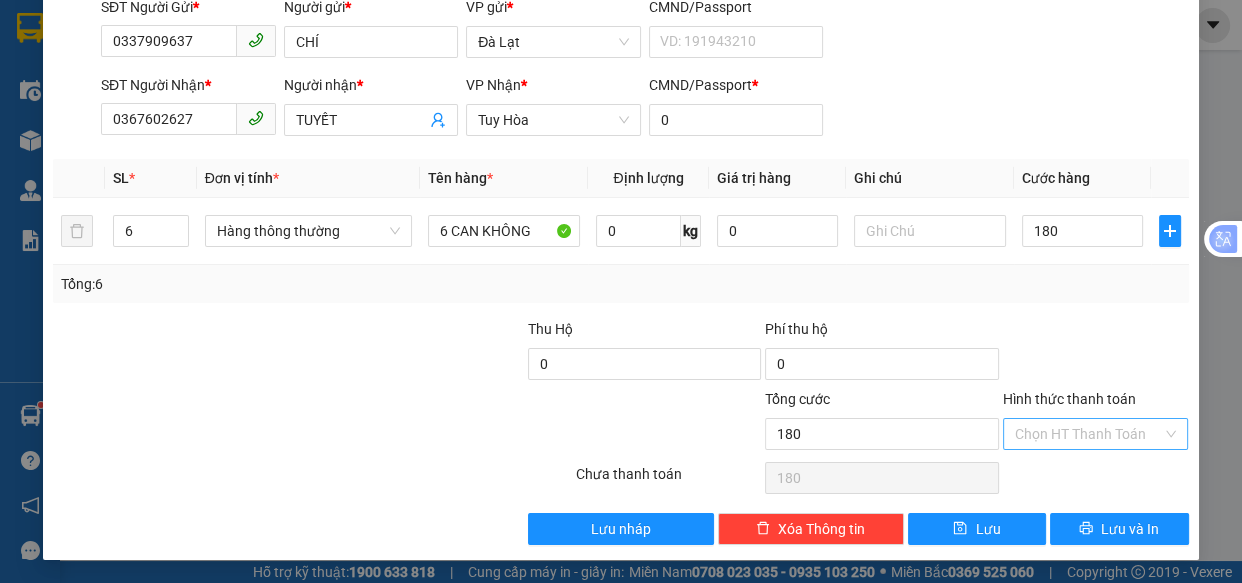 type on "180.000" 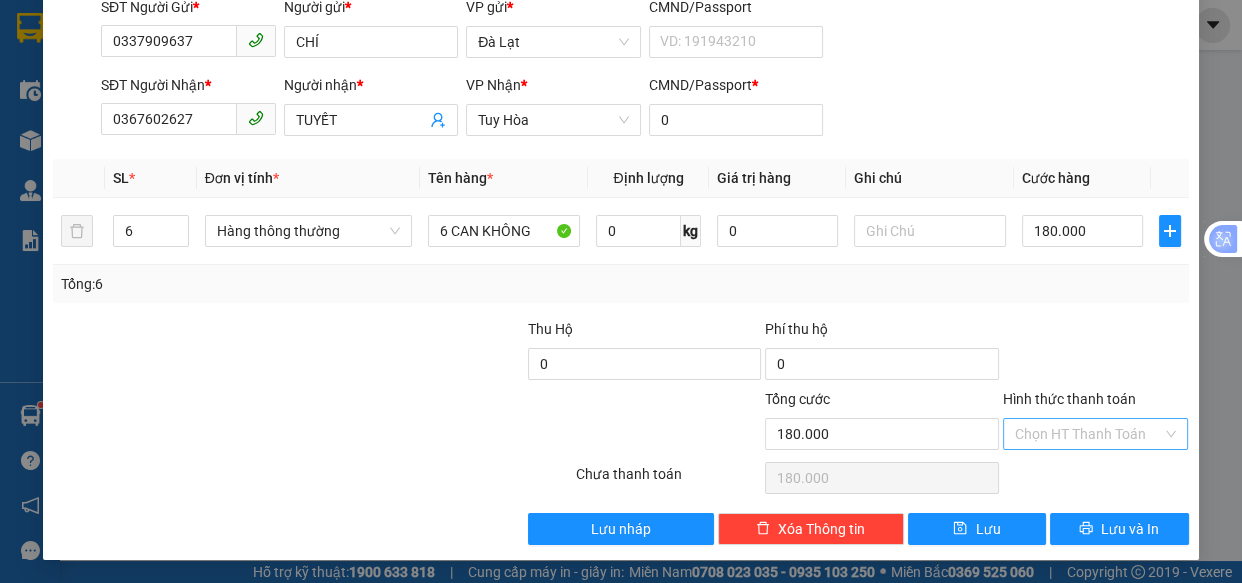 click on "Hình thức thanh toán" at bounding box center (1089, 434) 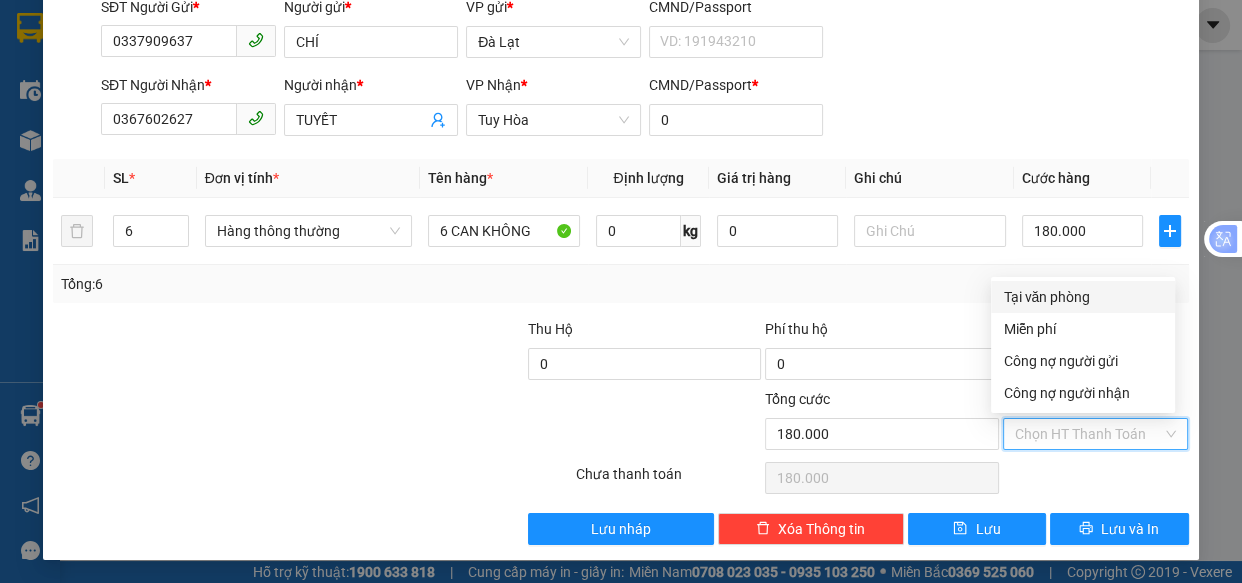 click on "Tại văn phòng" at bounding box center [1083, 297] 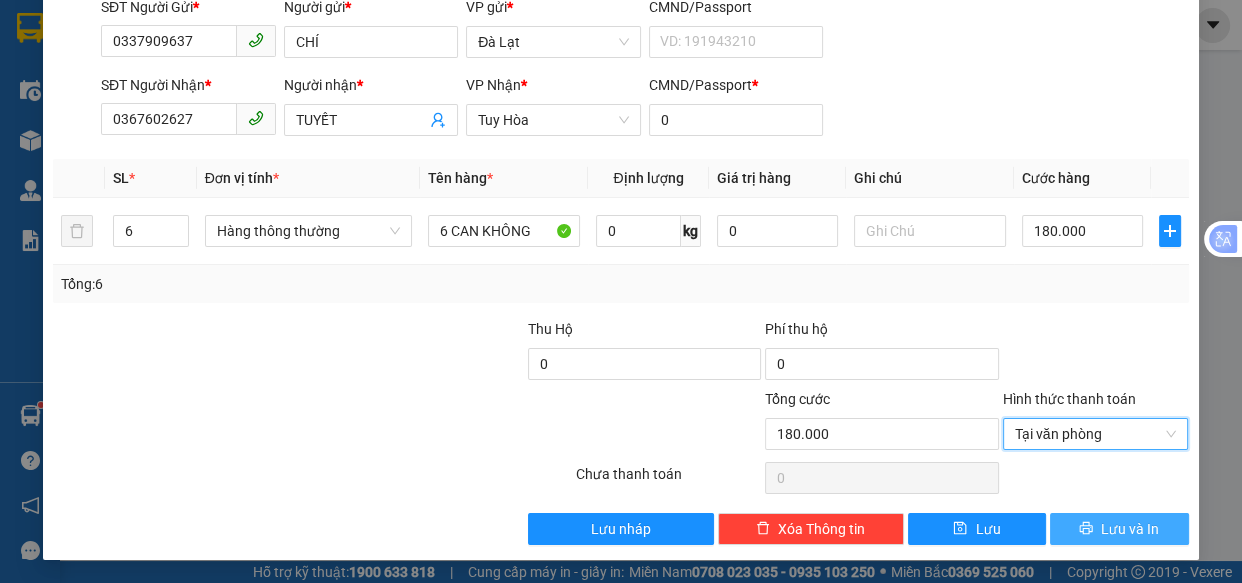 click on "Lưu và In" at bounding box center (1130, 529) 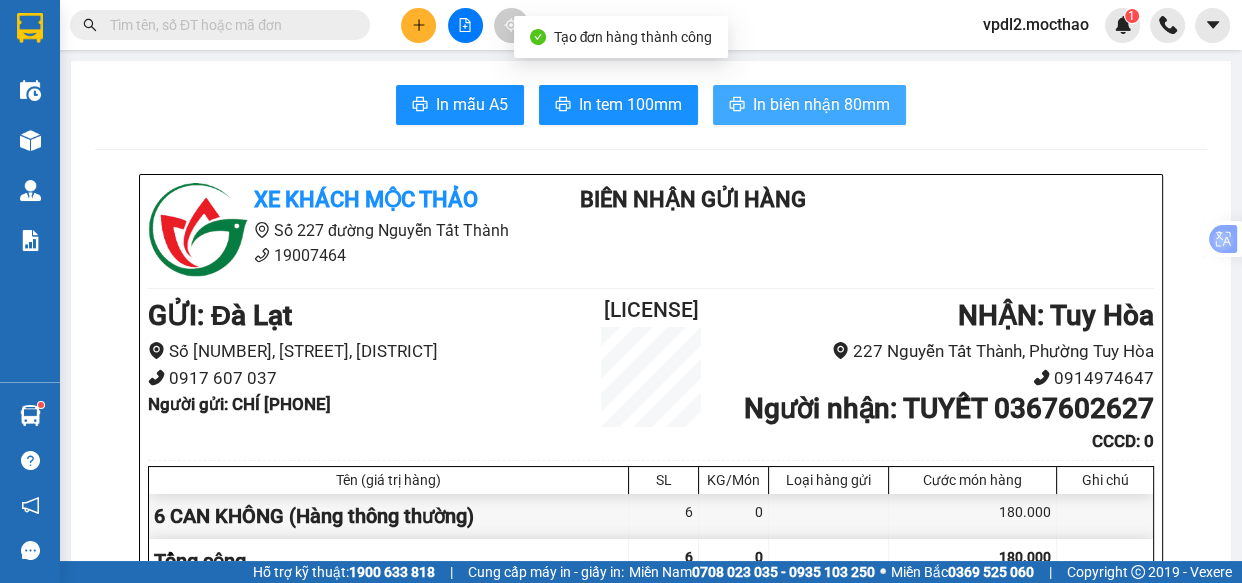 drag, startPoint x: 777, startPoint y: 102, endPoint x: 867, endPoint y: 163, distance: 108.72442 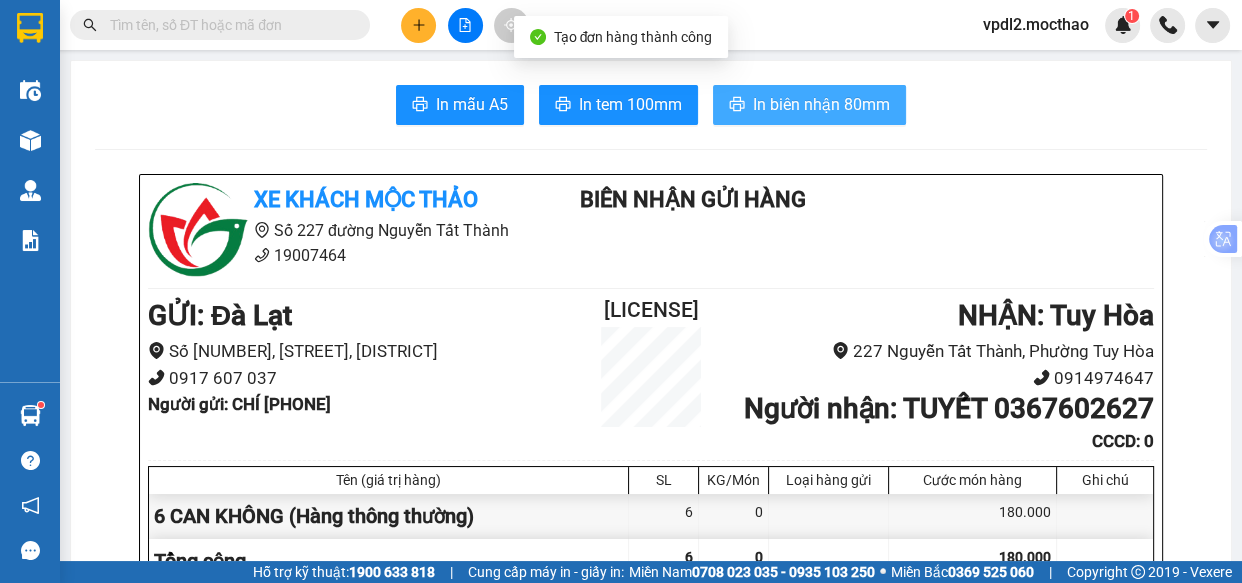 scroll, scrollTop: 0, scrollLeft: 0, axis: both 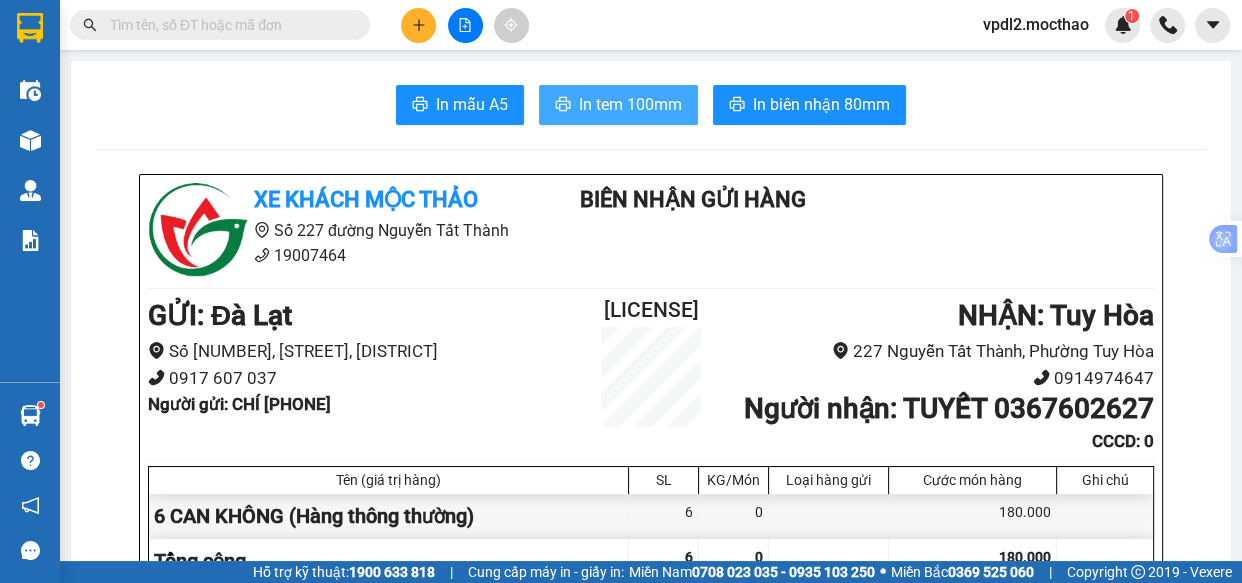 click on "In tem 100mm" at bounding box center [630, 104] 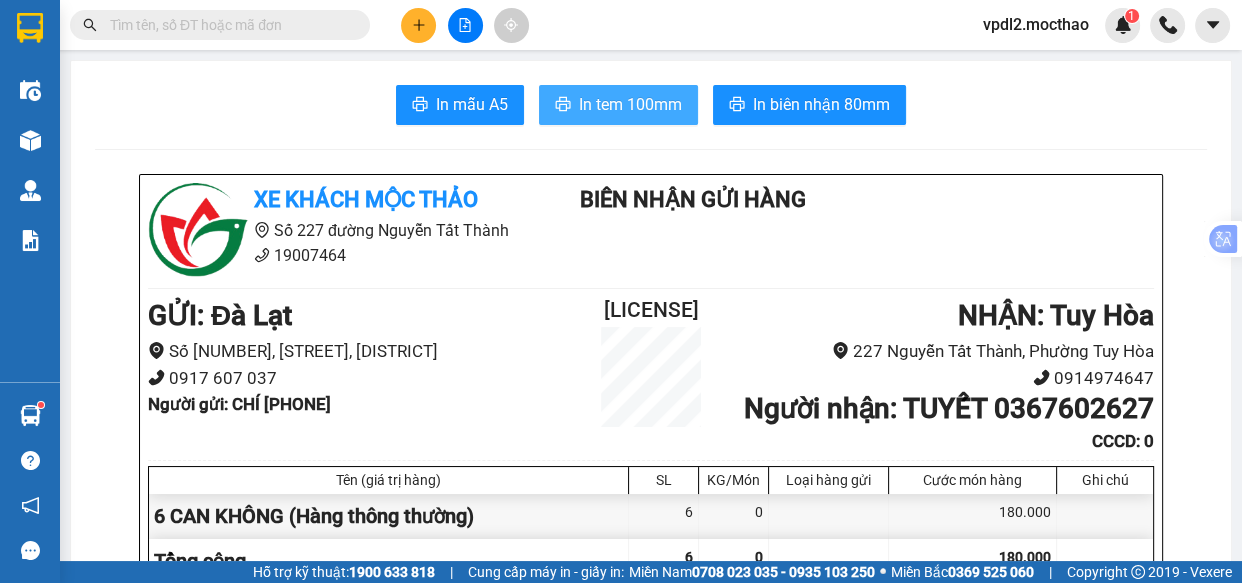 scroll, scrollTop: 0, scrollLeft: 0, axis: both 